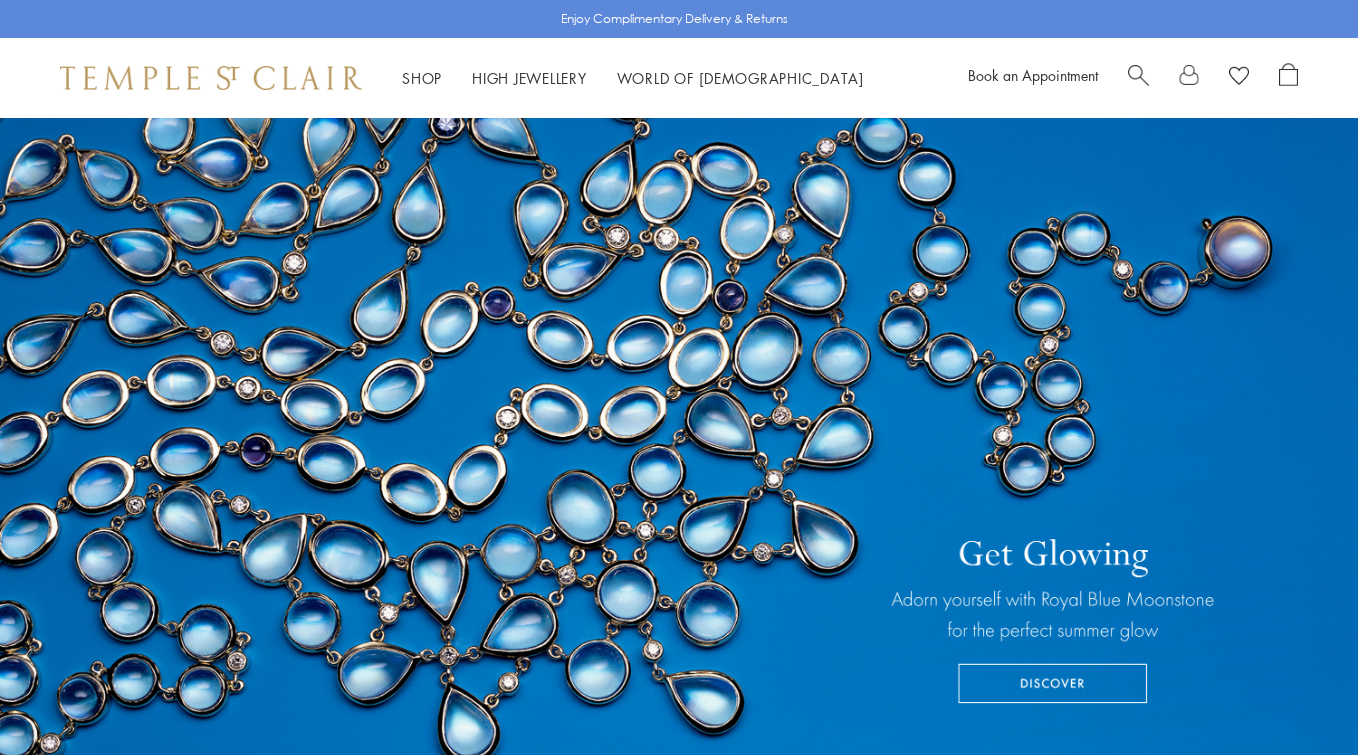 scroll, scrollTop: 0, scrollLeft: 0, axis: both 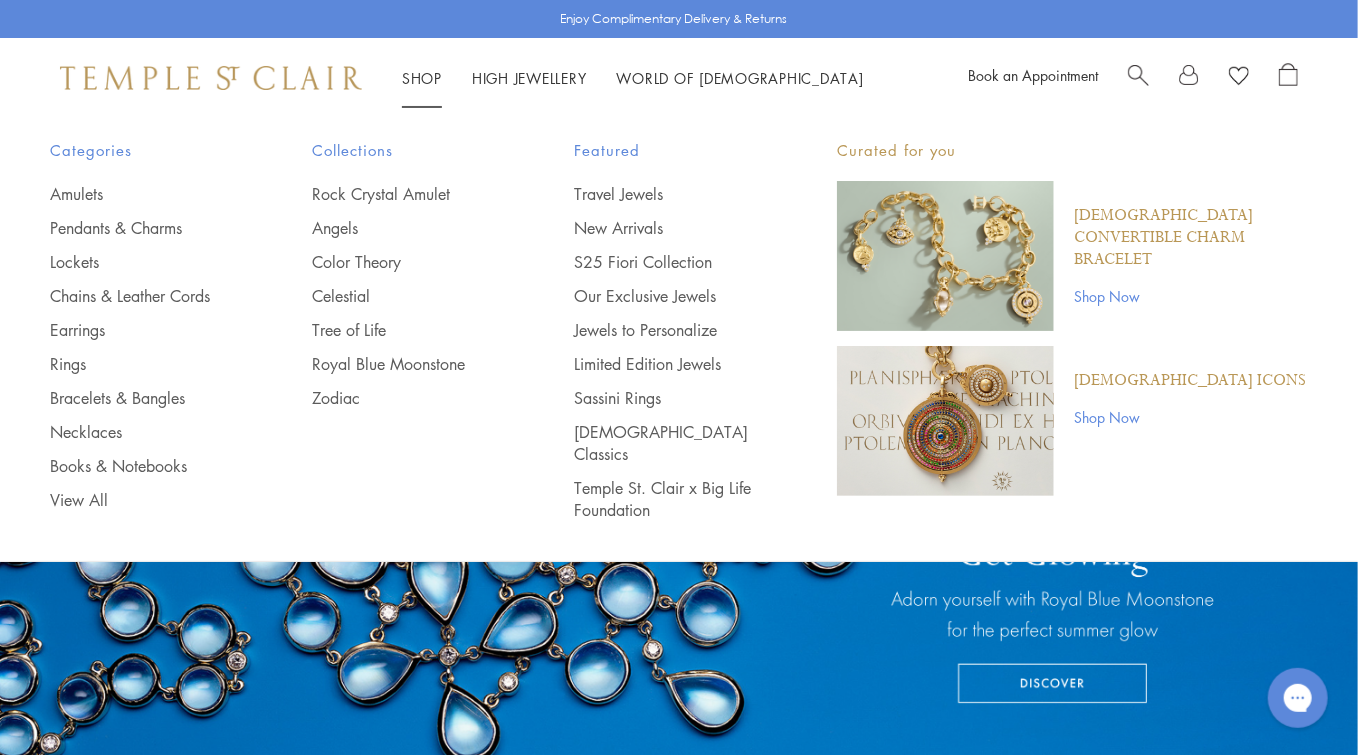 click on "Shop Shop" at bounding box center (422, 78) 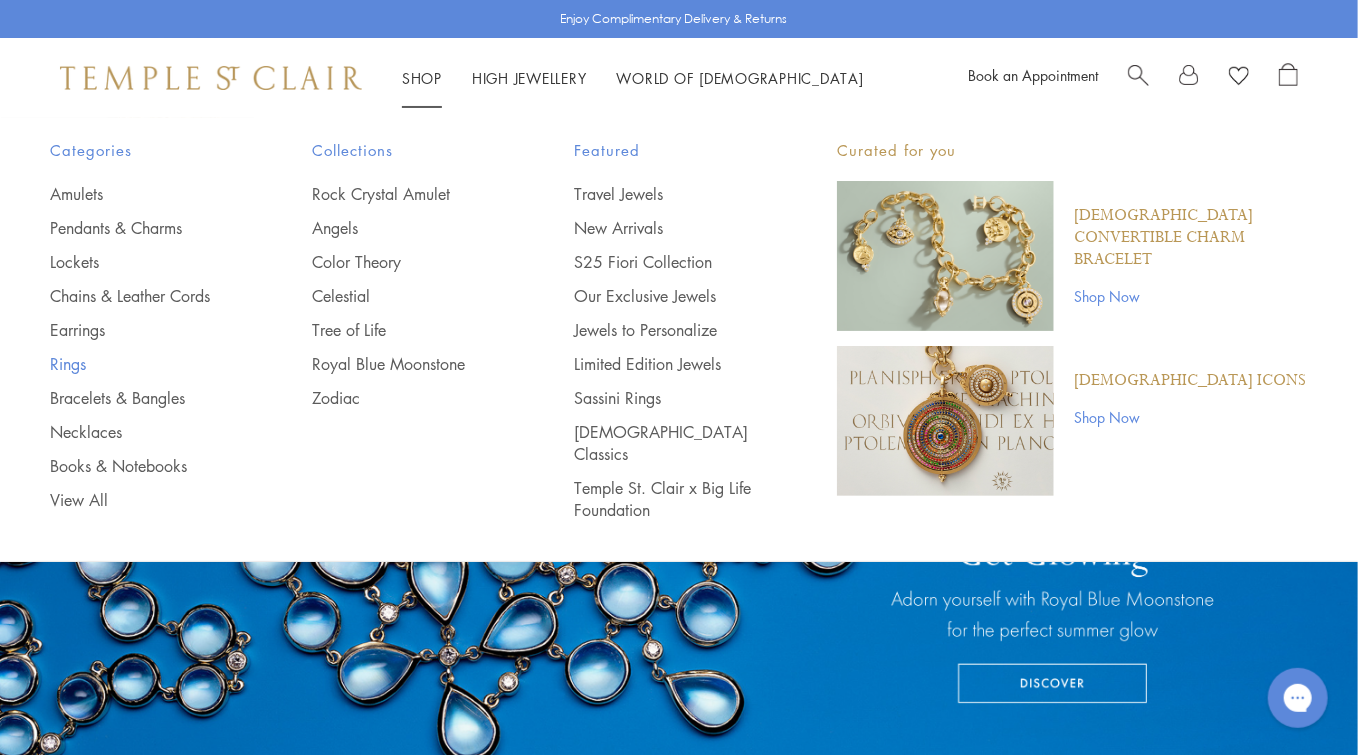 click on "Rings" at bounding box center (141, 364) 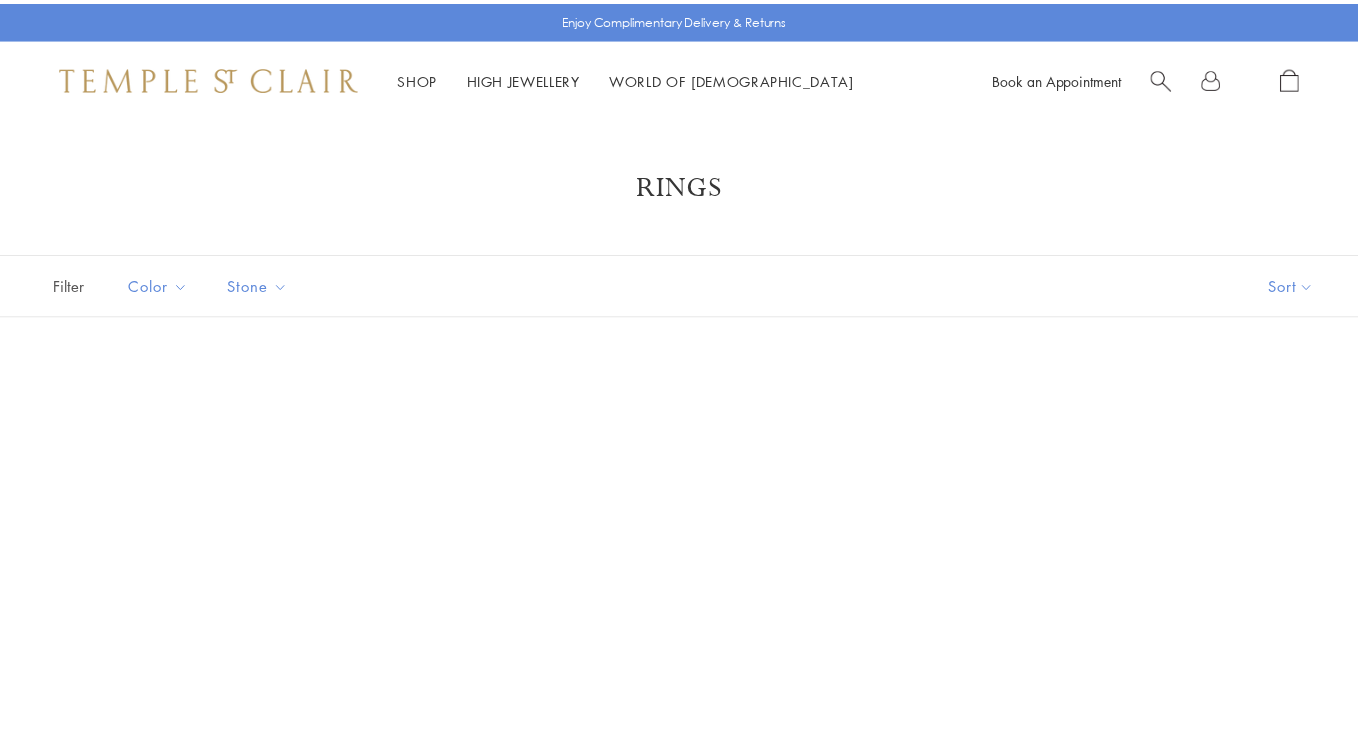 scroll, scrollTop: 0, scrollLeft: 0, axis: both 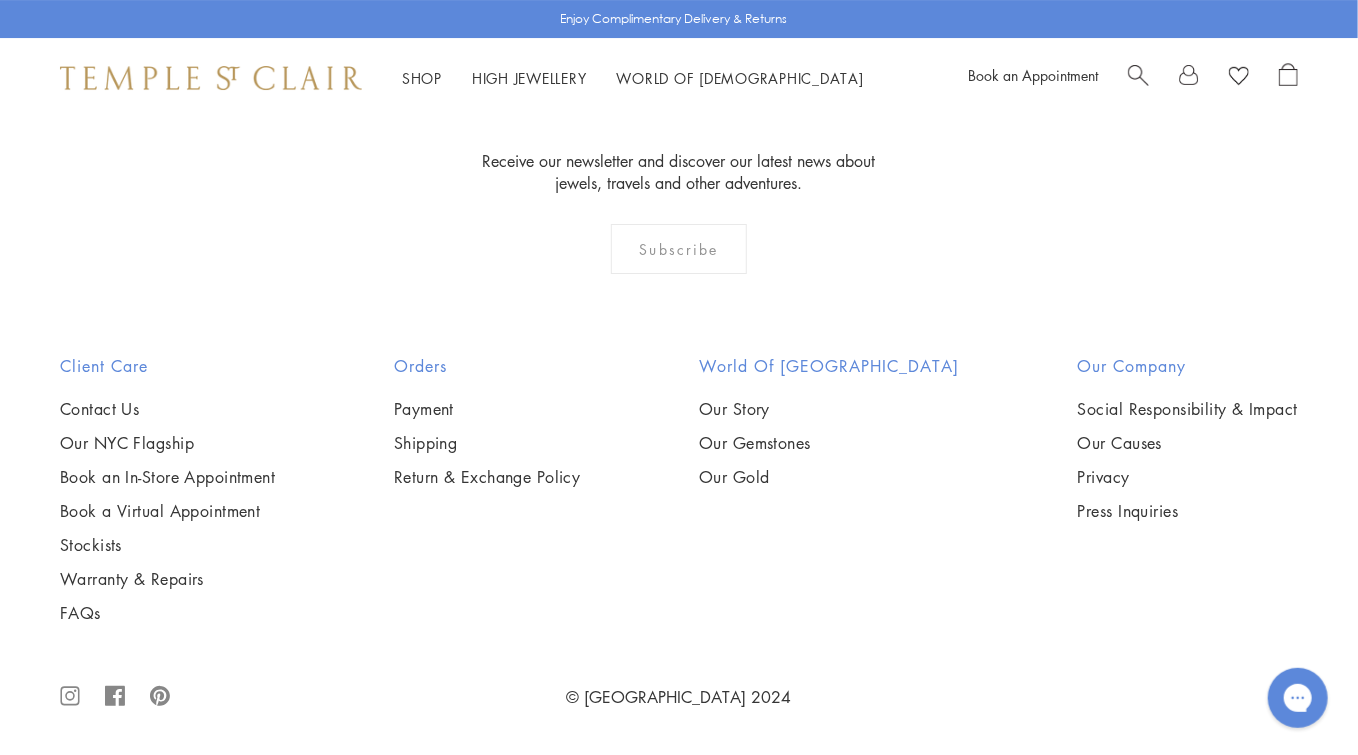 click at bounding box center [0, 0] 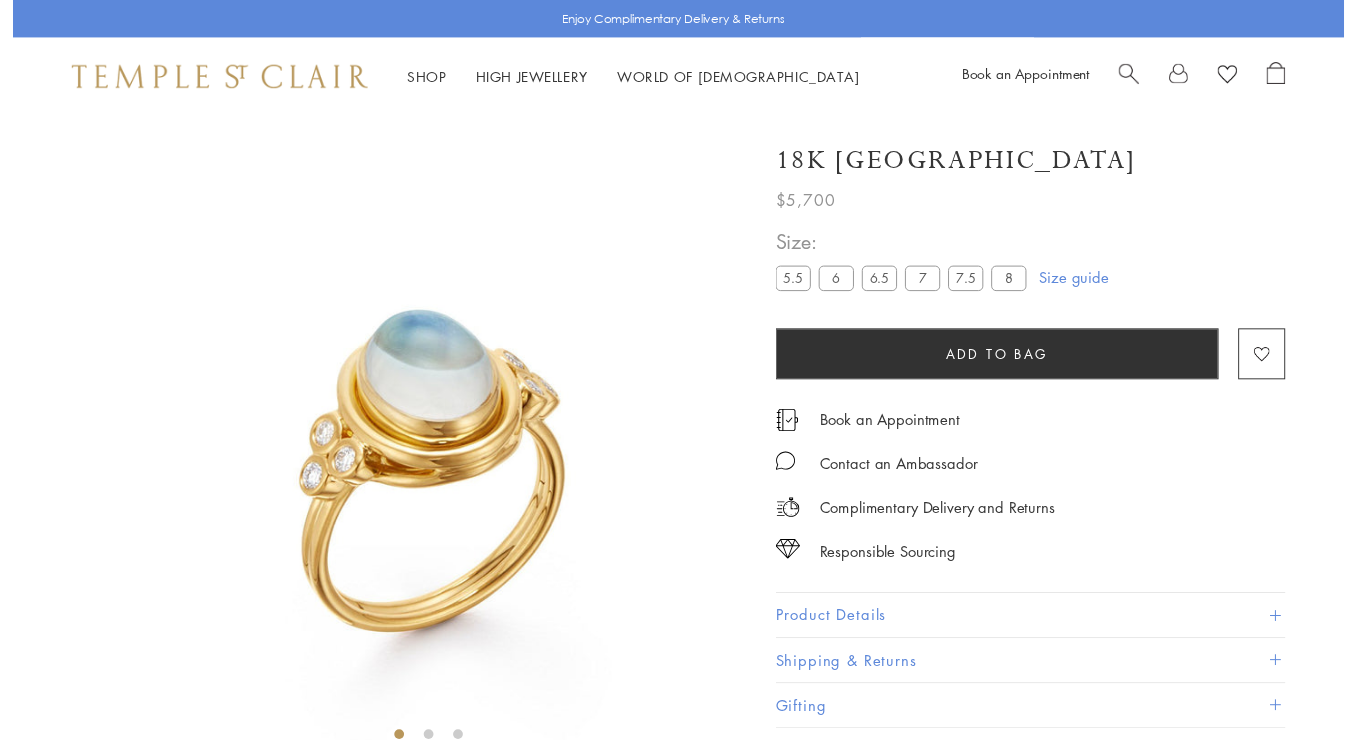 scroll, scrollTop: 118, scrollLeft: 0, axis: vertical 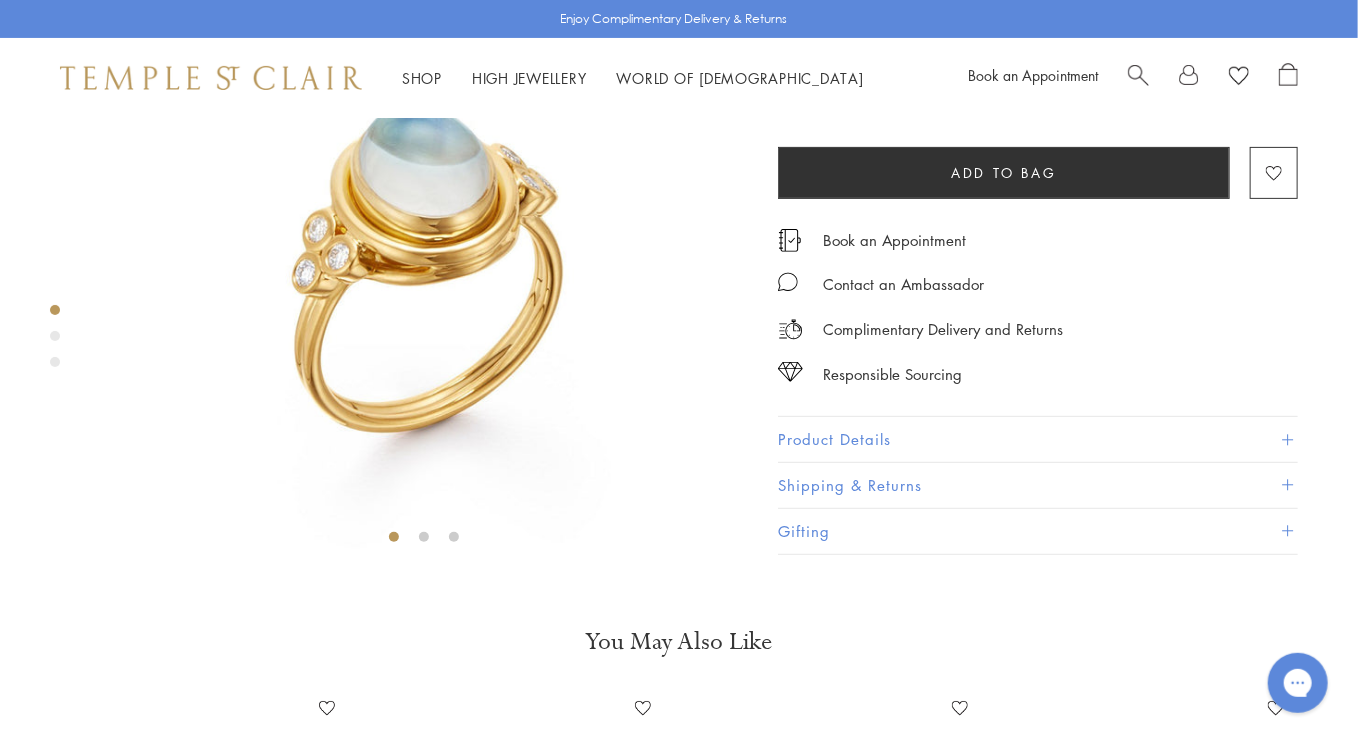 click on "Product Details" at bounding box center [1038, 440] 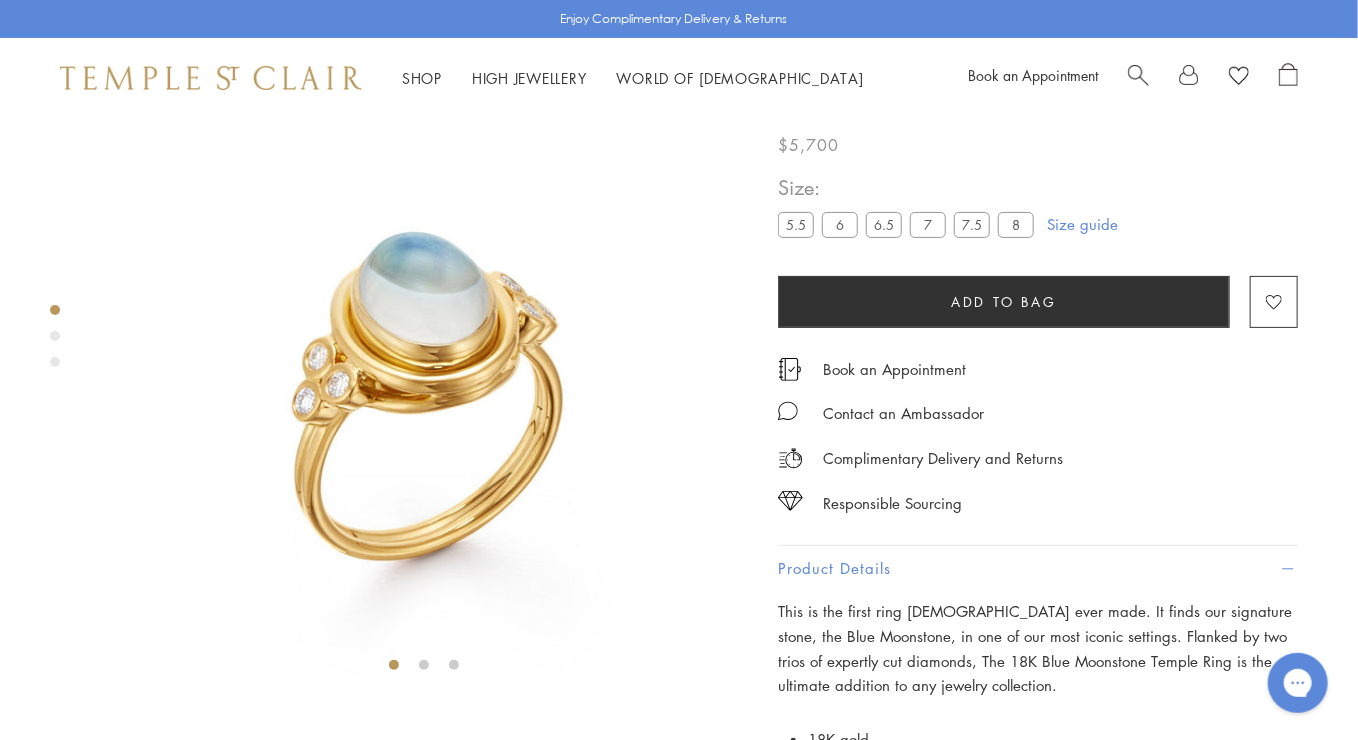 scroll, scrollTop: 0, scrollLeft: 0, axis: both 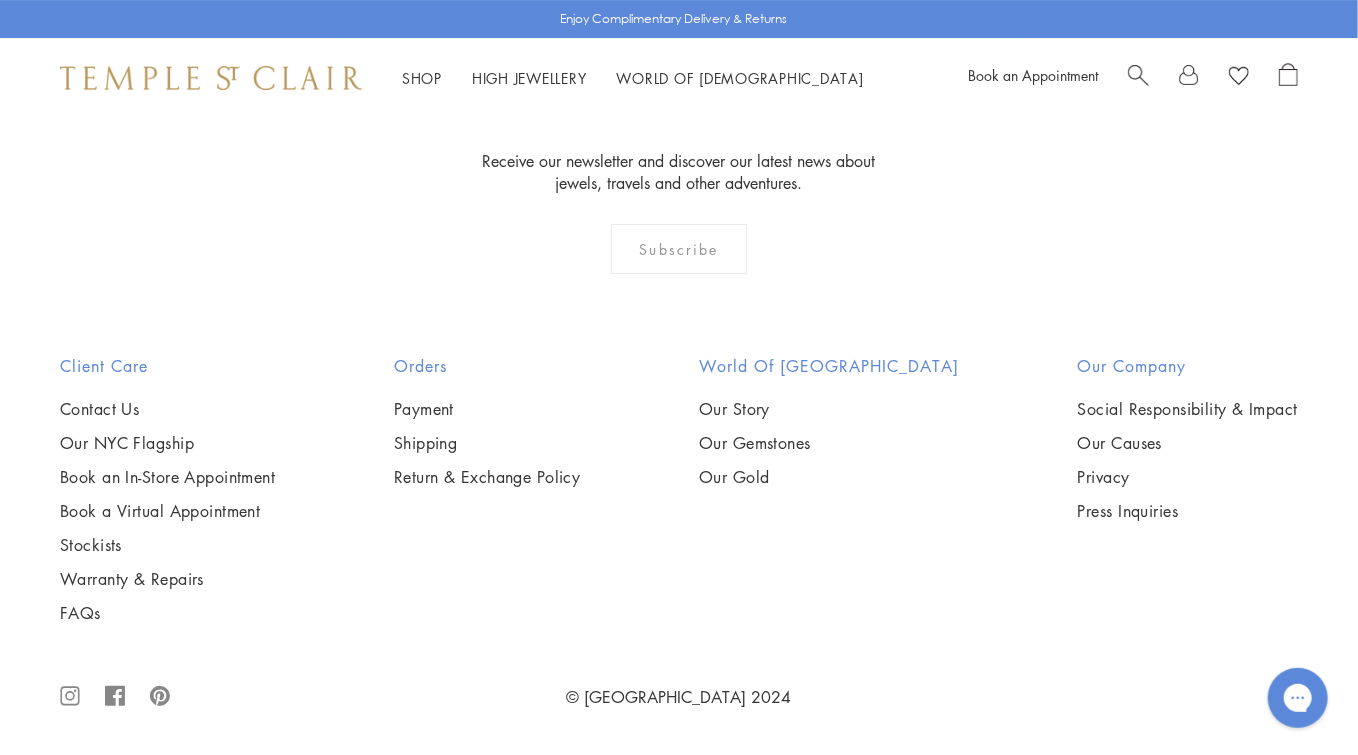 click at bounding box center (0, 0) 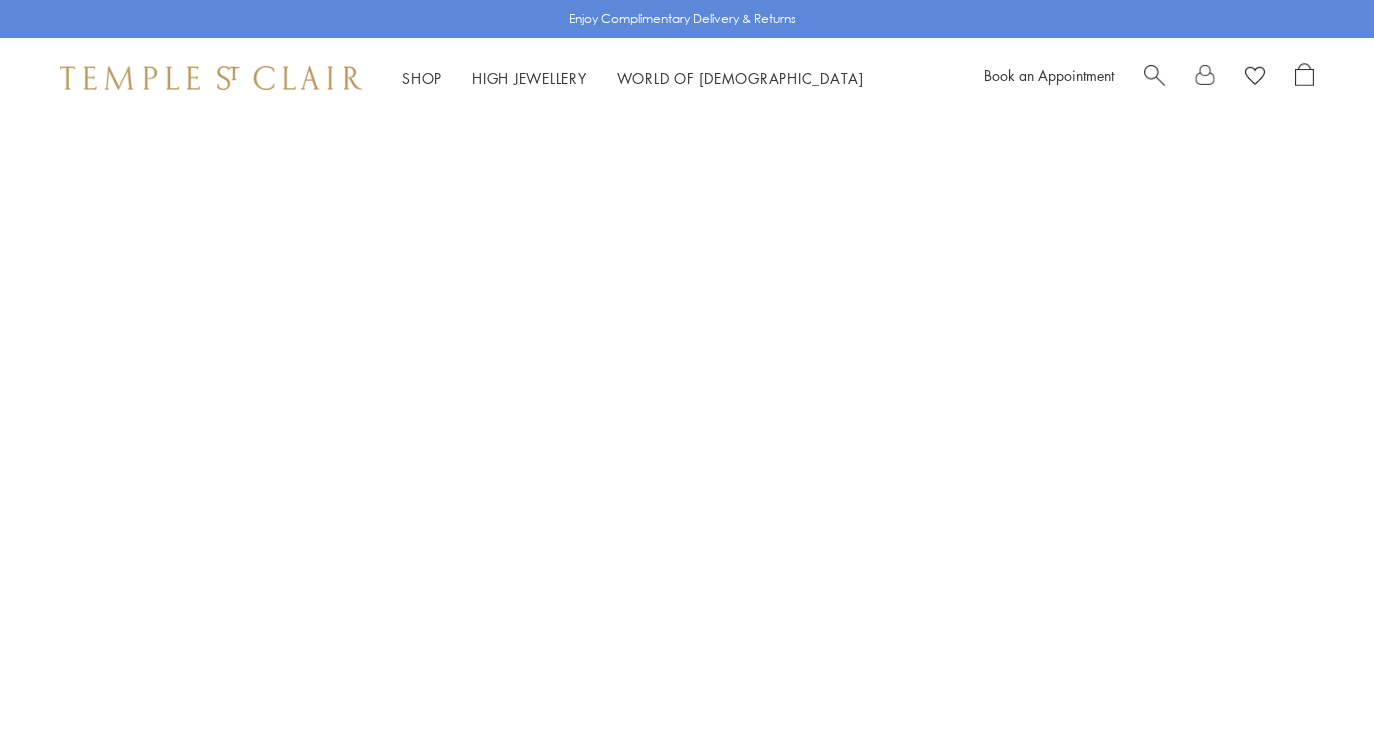 scroll, scrollTop: 0, scrollLeft: 0, axis: both 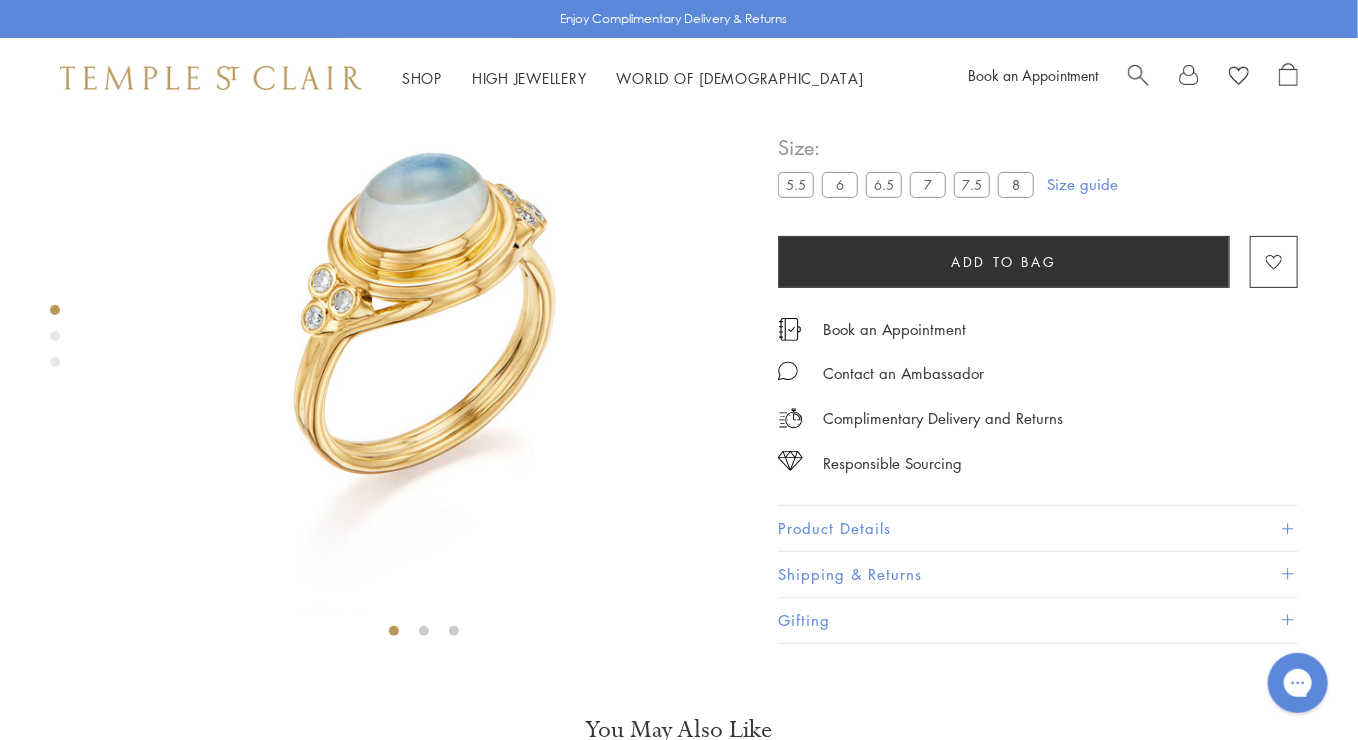 click on "Product Details" at bounding box center [1038, 528] 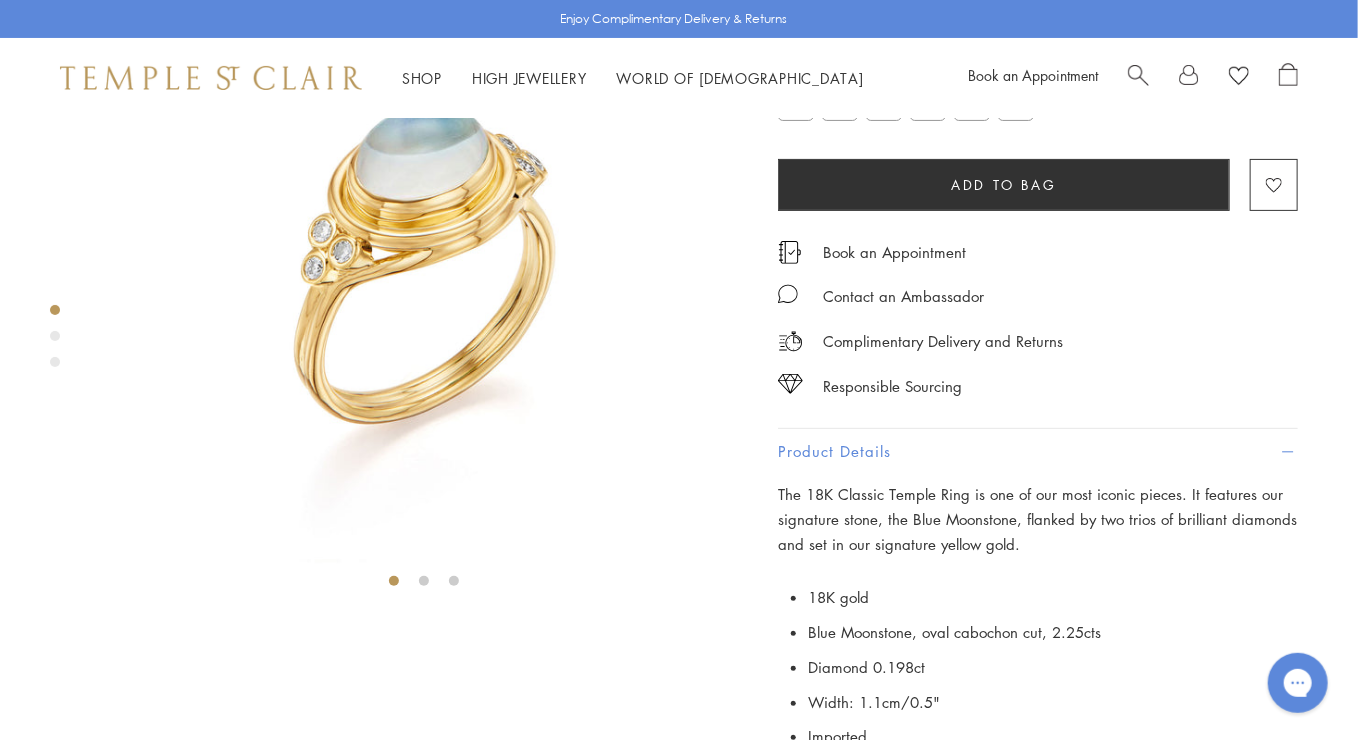 scroll, scrollTop: 0, scrollLeft: 0, axis: both 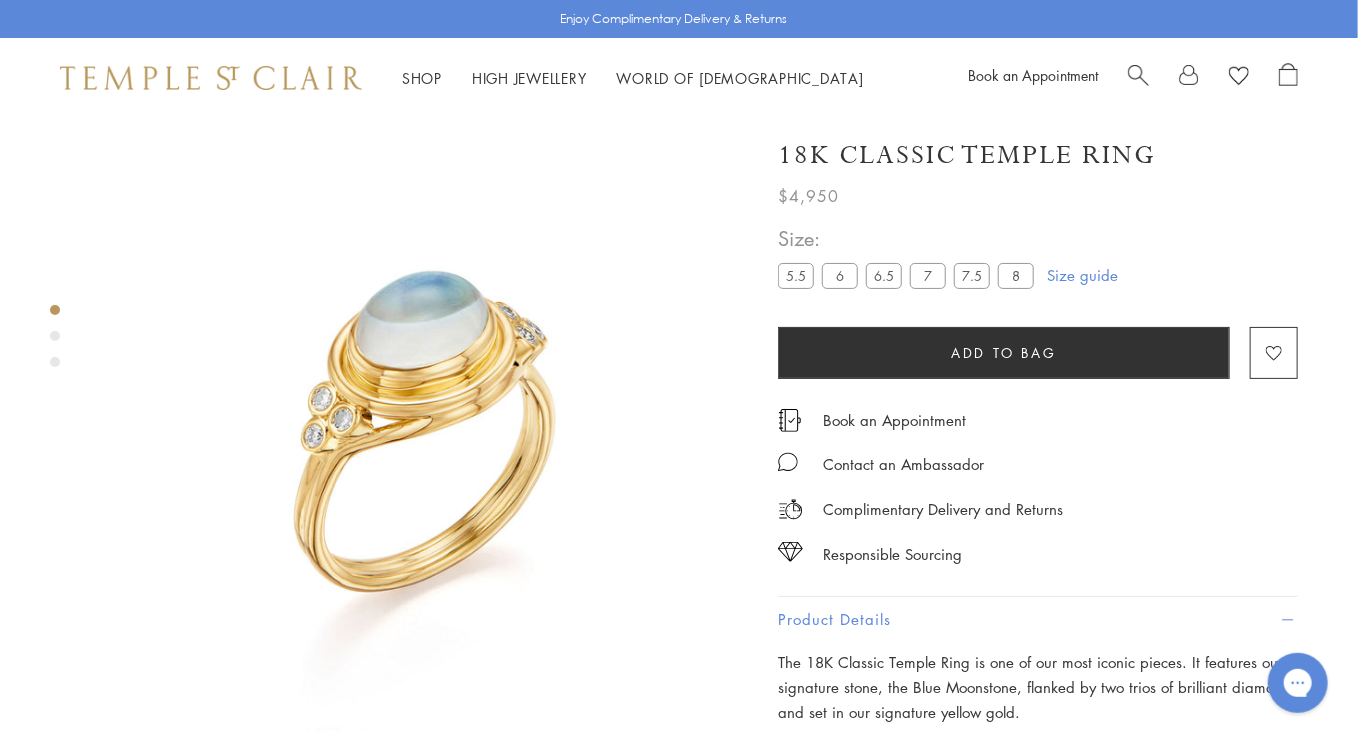 click at bounding box center [424, 442] 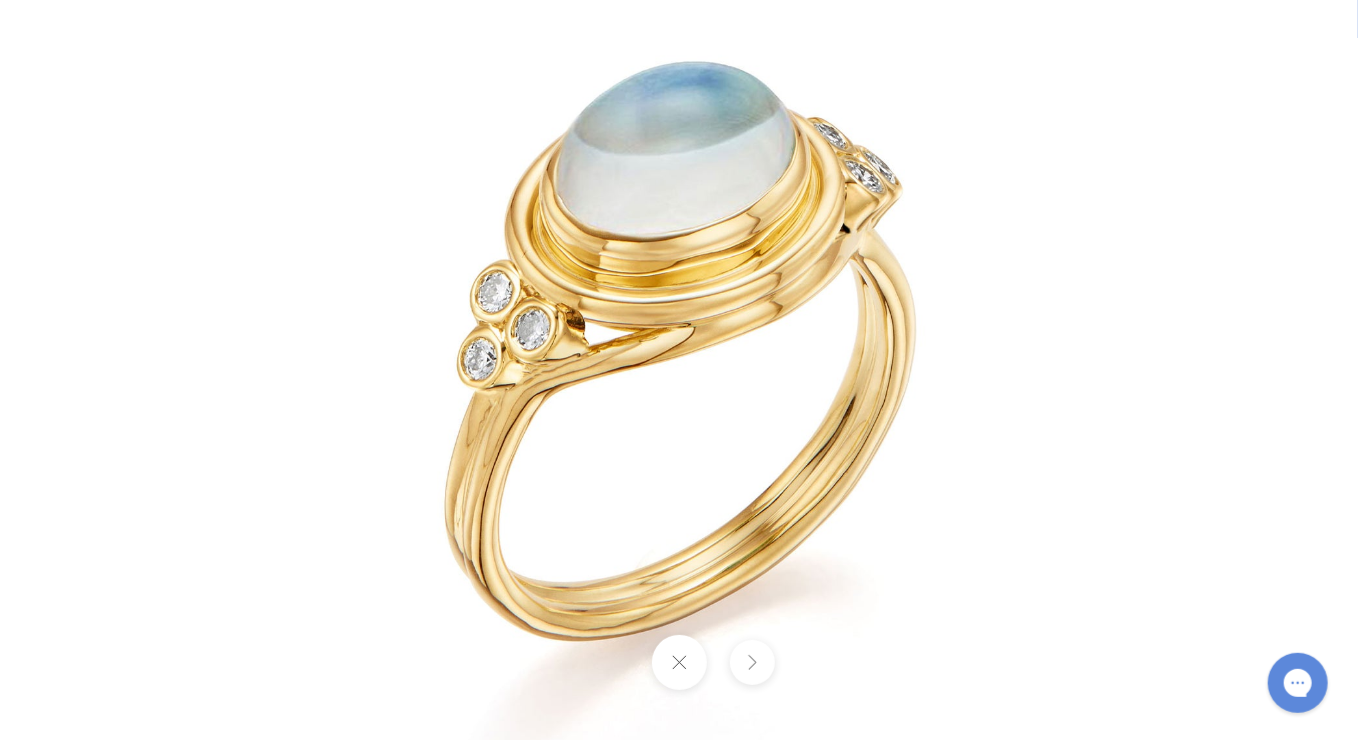 click at bounding box center [679, 370] 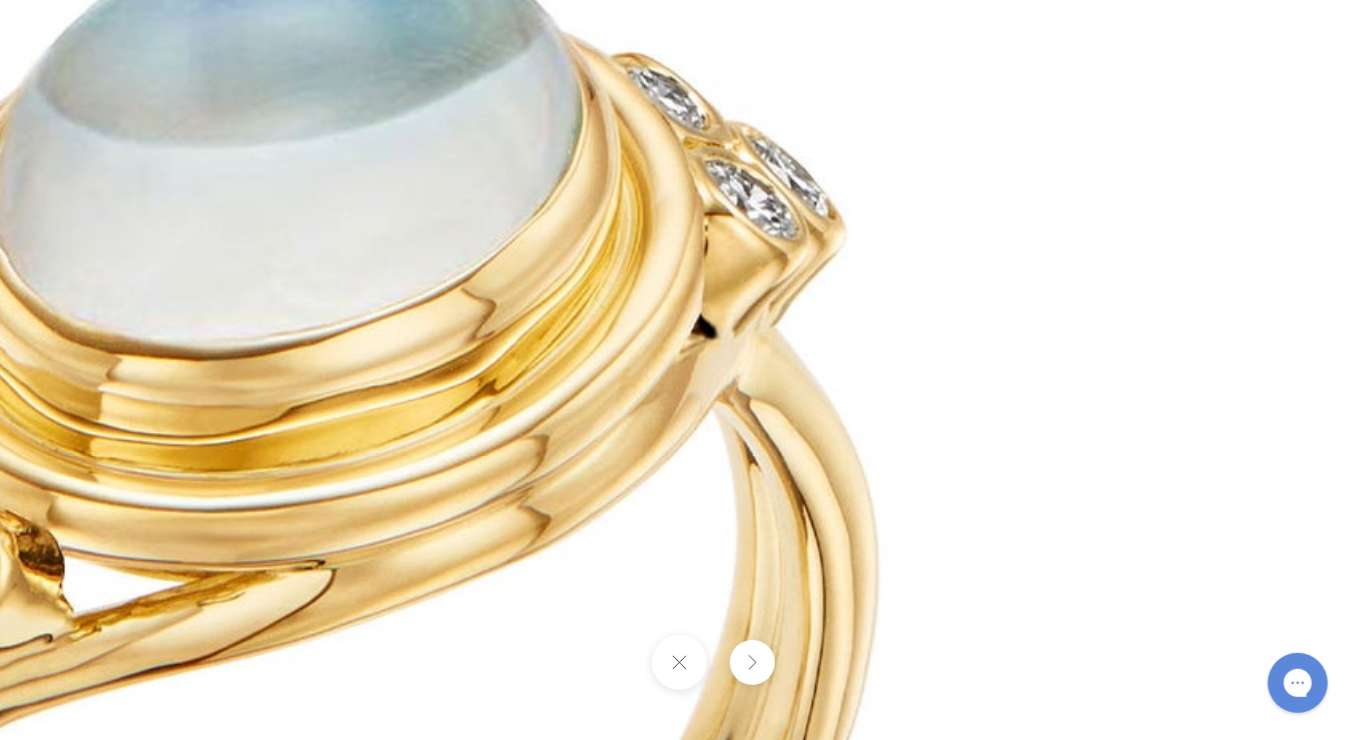 click at bounding box center [295, 675] 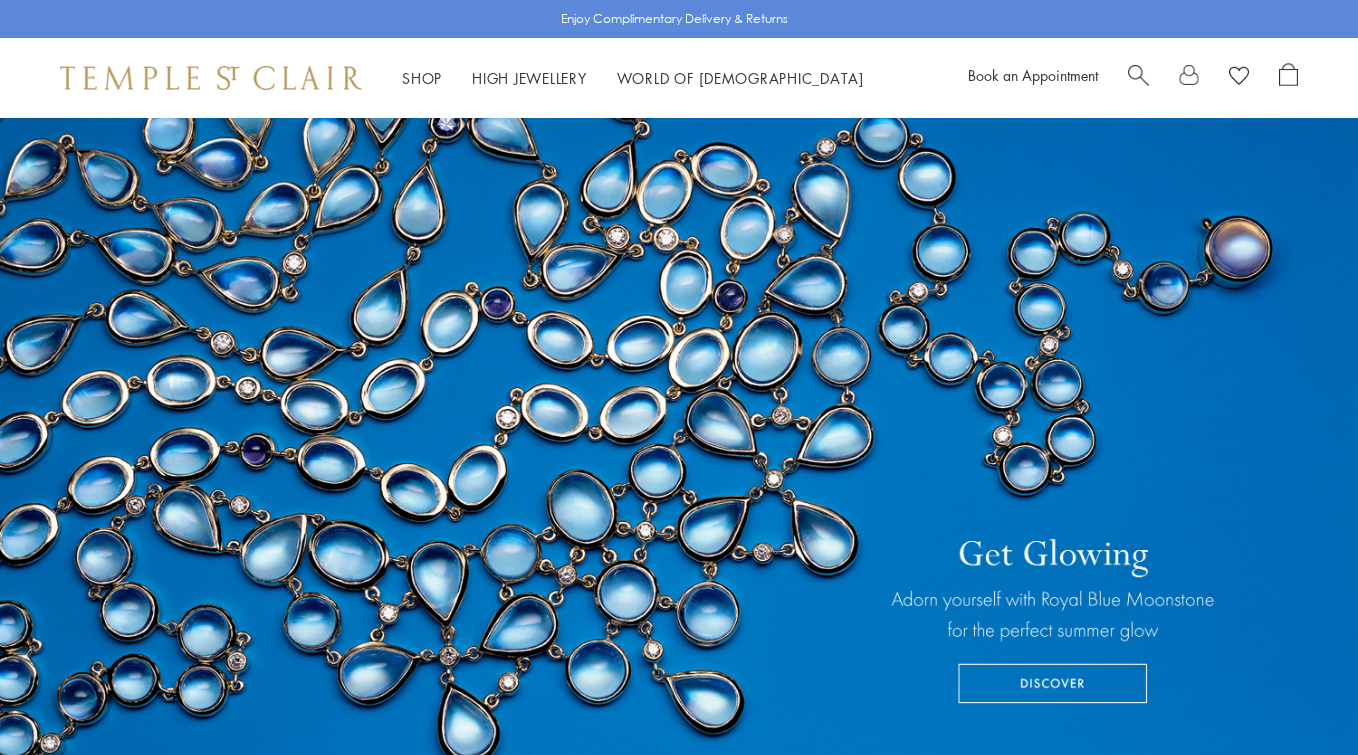 scroll, scrollTop: 0, scrollLeft: 0, axis: both 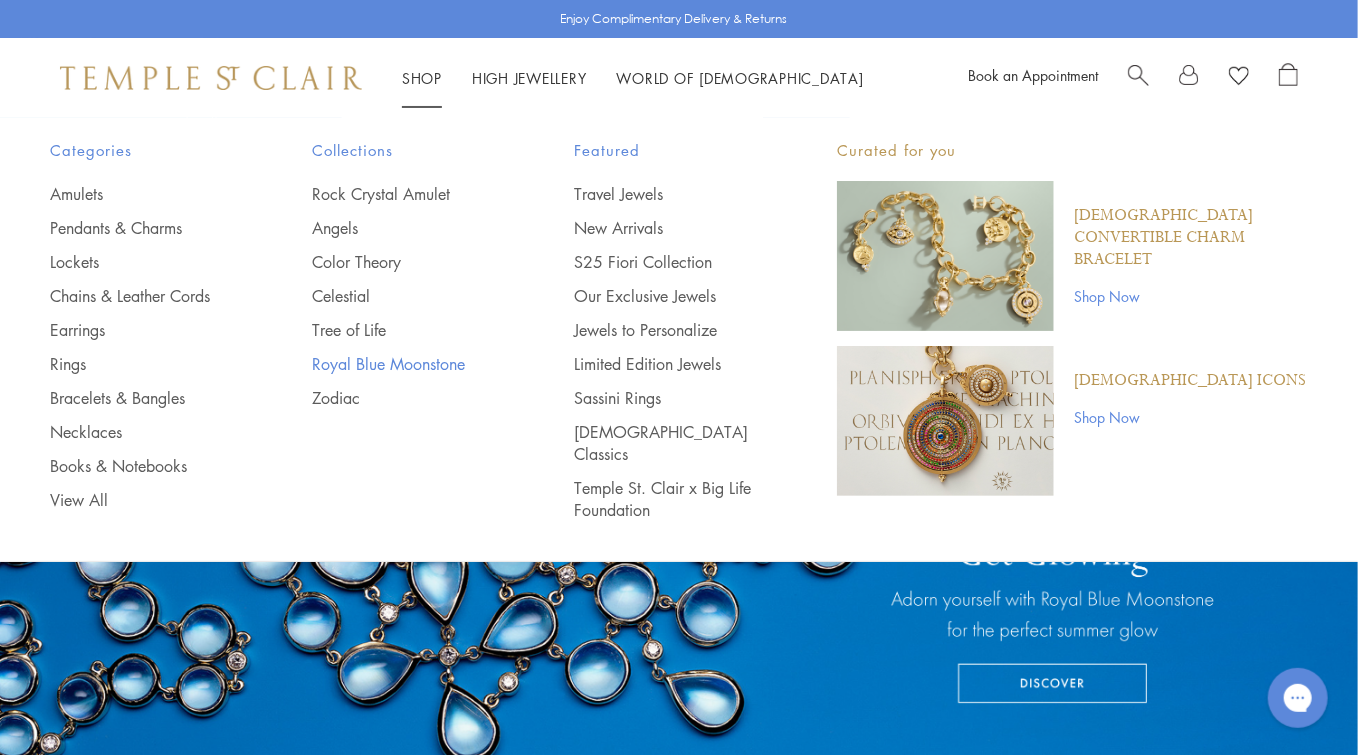 click on "Royal Blue Moonstone" at bounding box center [403, 364] 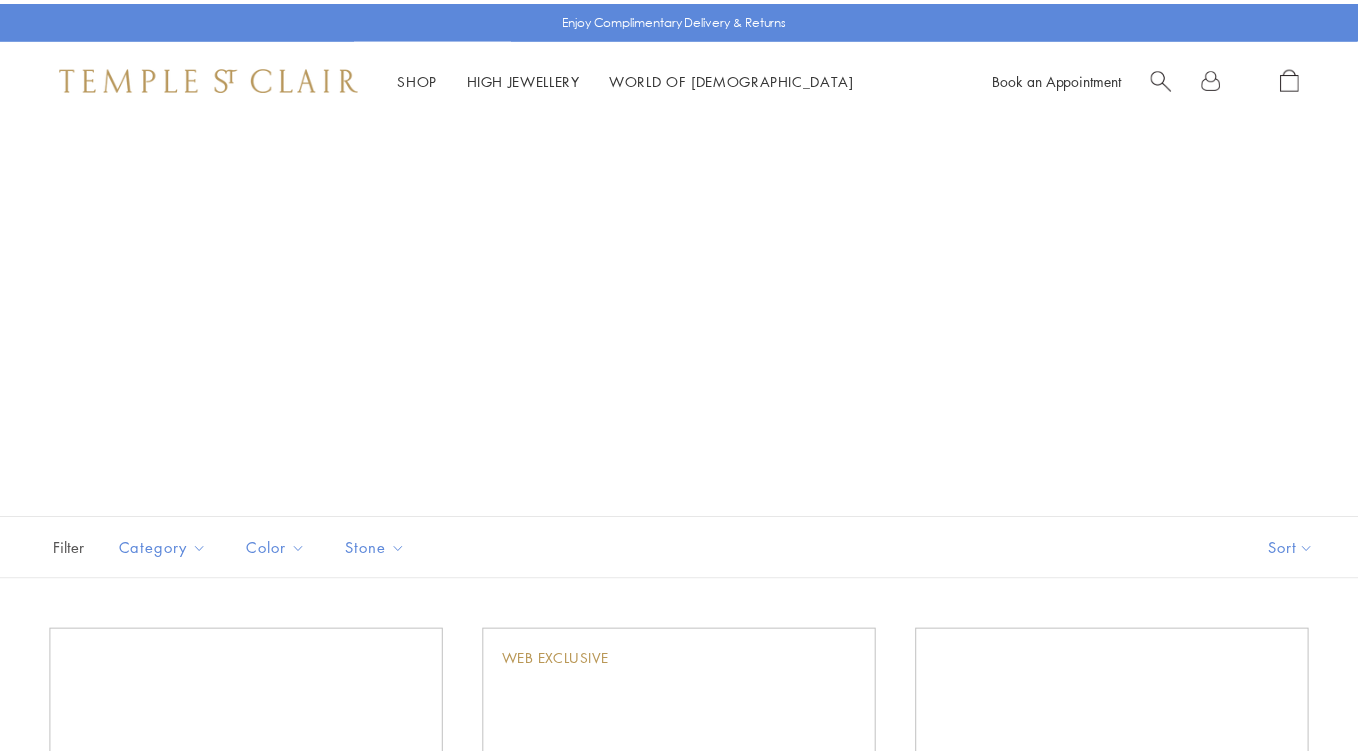 scroll, scrollTop: 0, scrollLeft: 0, axis: both 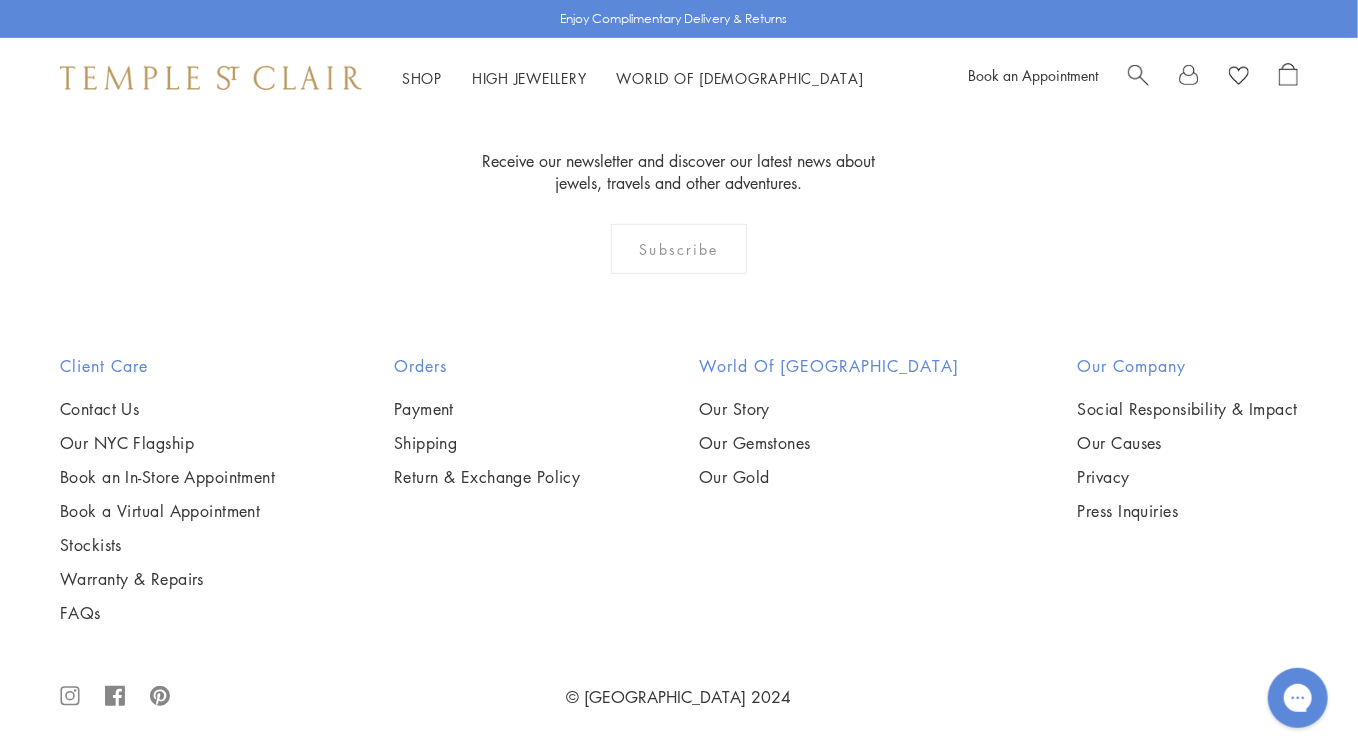 click on "2" at bounding box center [680, -75] 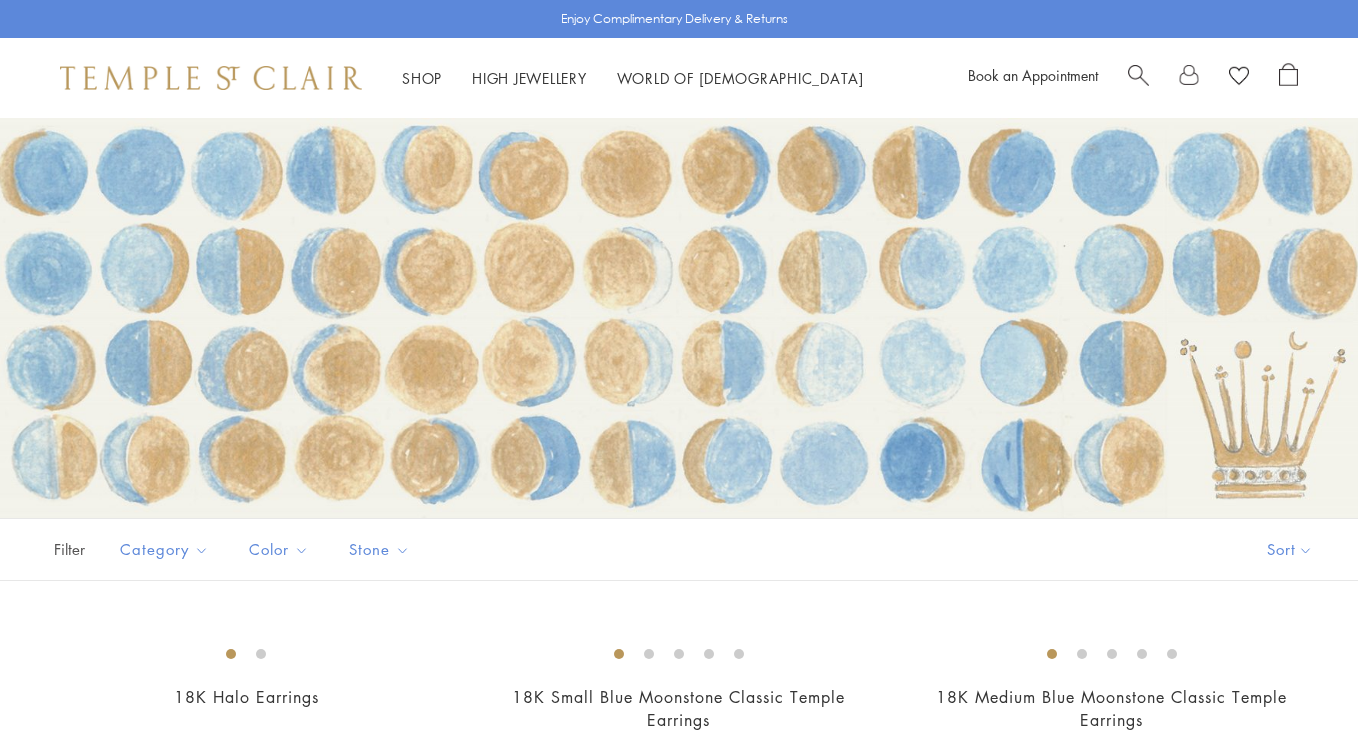 scroll, scrollTop: 0, scrollLeft: 0, axis: both 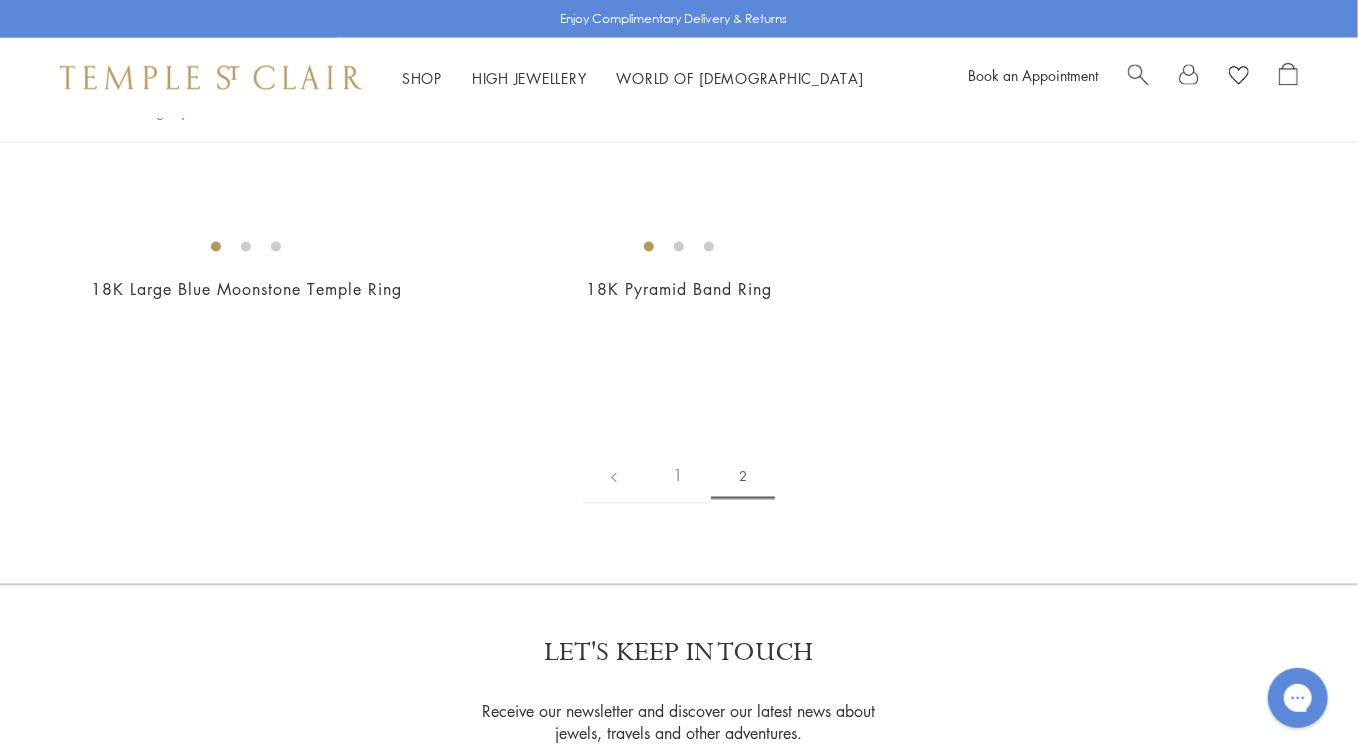 click at bounding box center (0, 0) 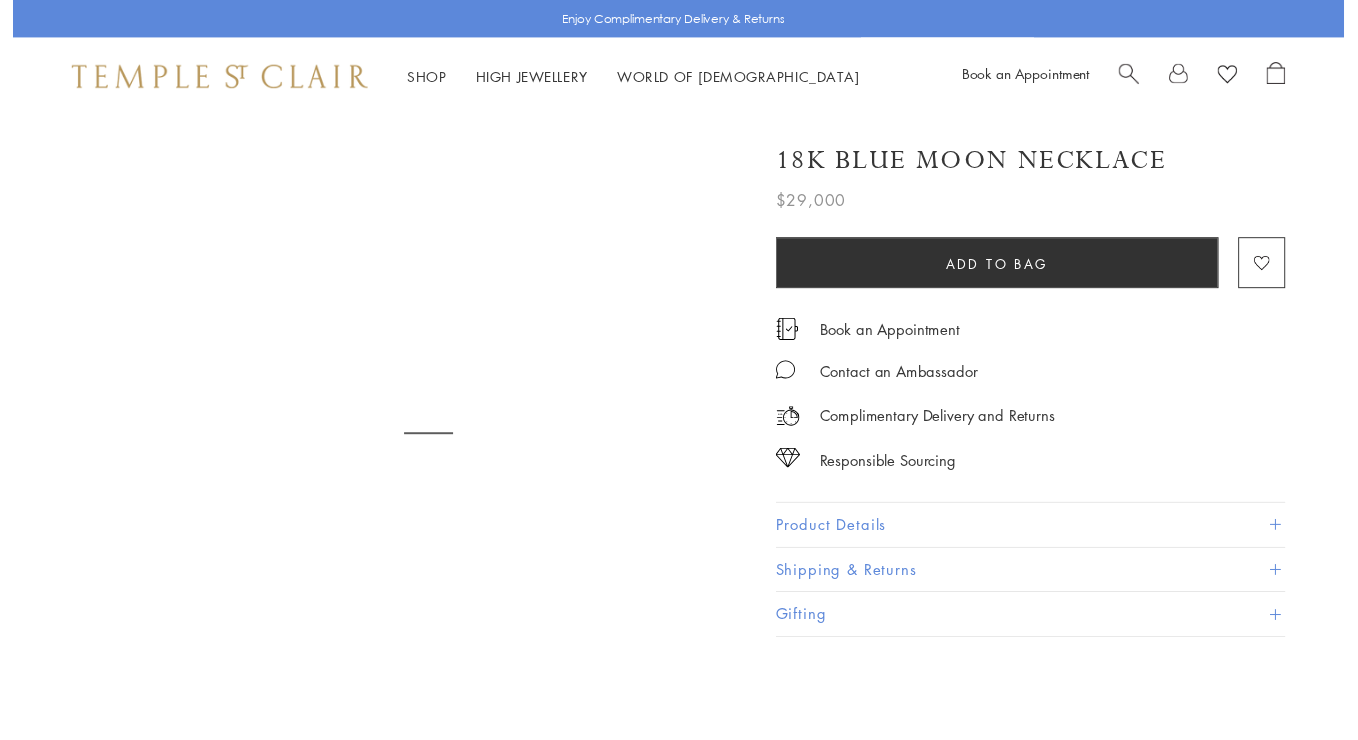scroll, scrollTop: 0, scrollLeft: 0, axis: both 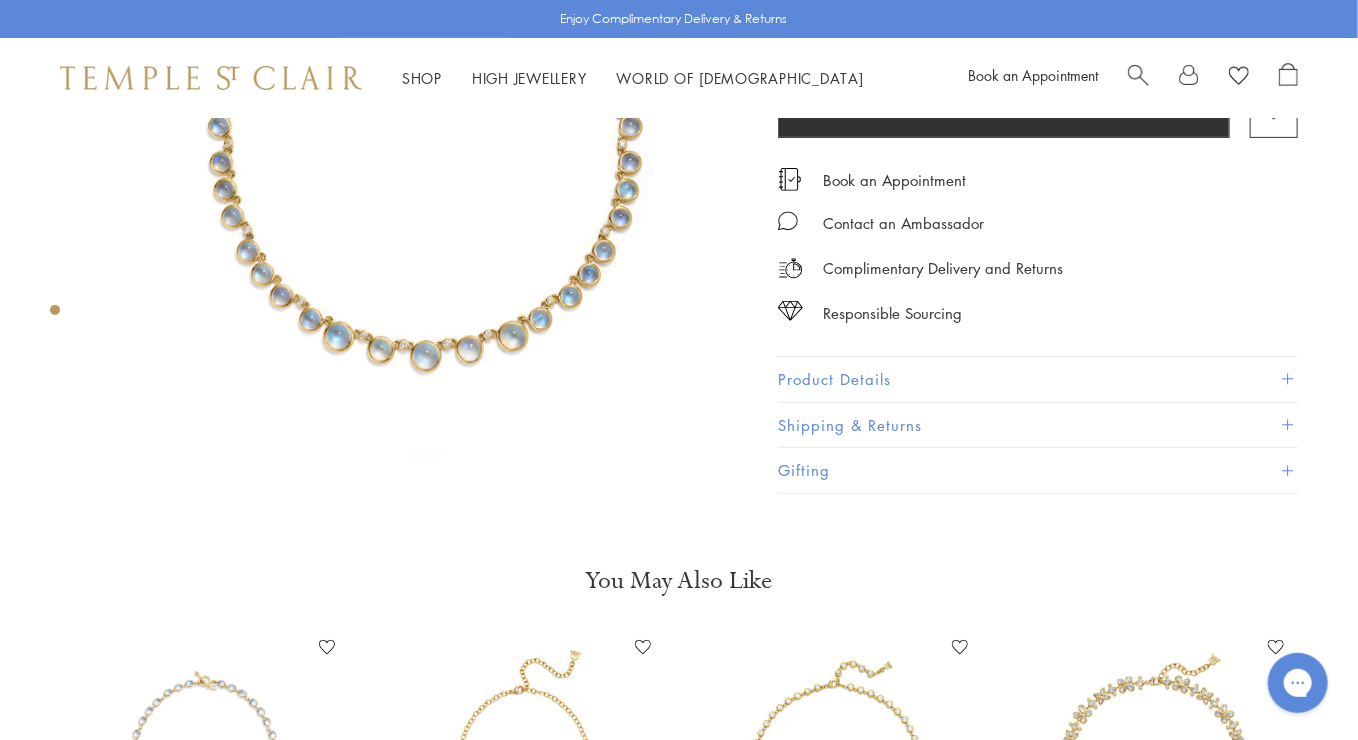 click on "Product Details" at bounding box center [1038, 379] 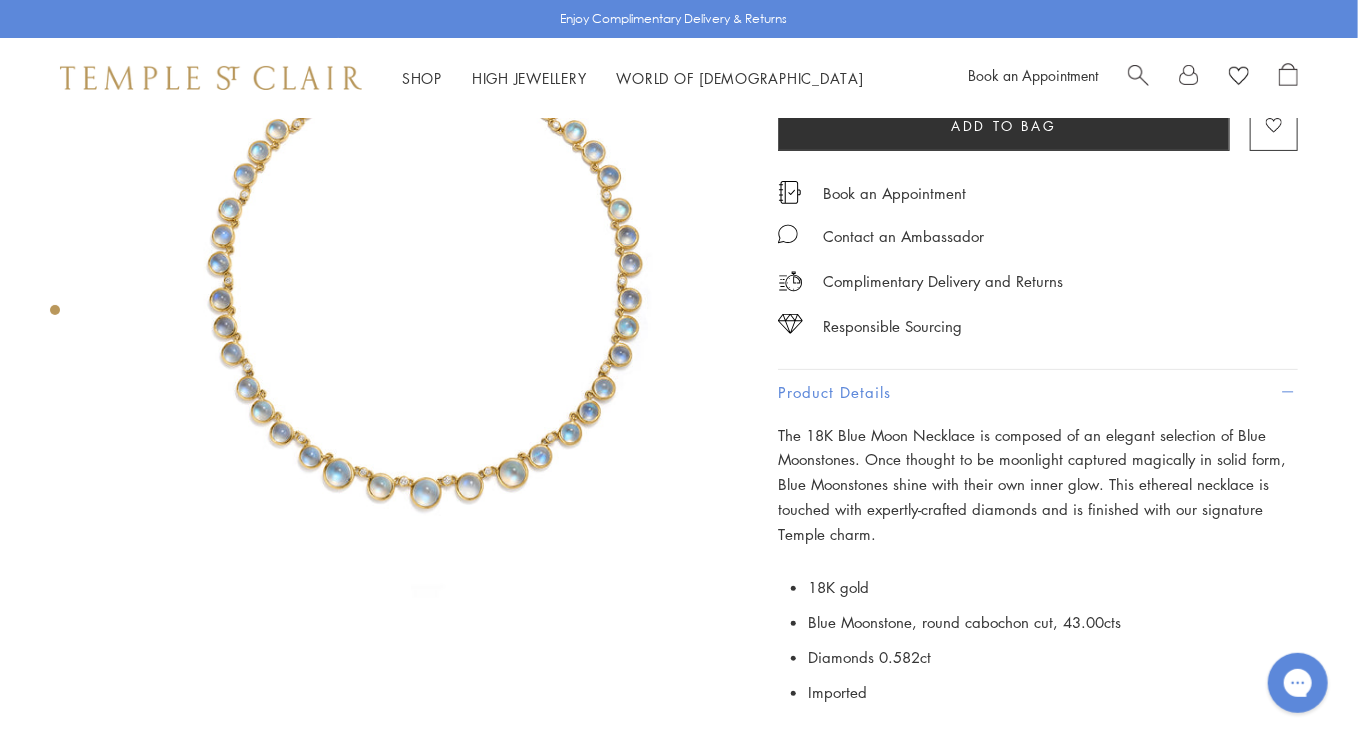 scroll, scrollTop: 0, scrollLeft: 0, axis: both 